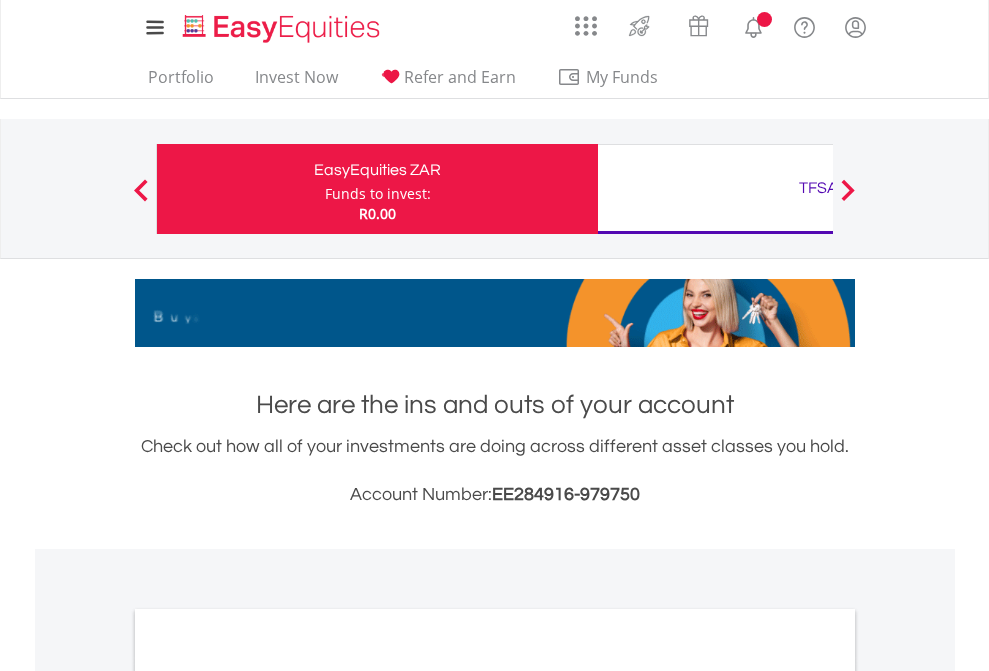 scroll, scrollTop: 0, scrollLeft: 0, axis: both 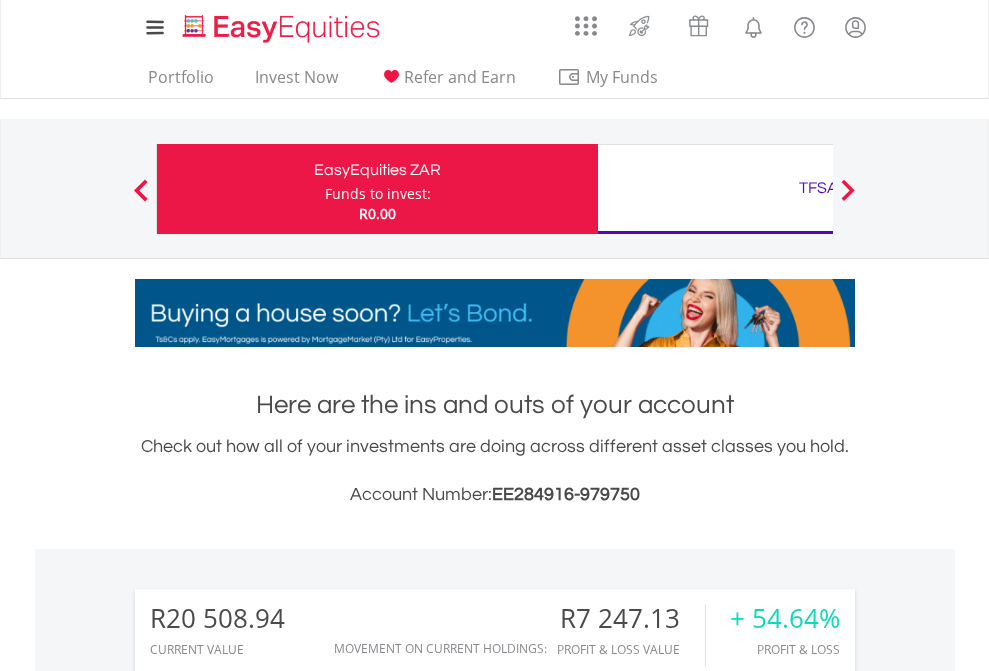 click on "Funds to invest:" at bounding box center (378, 194) 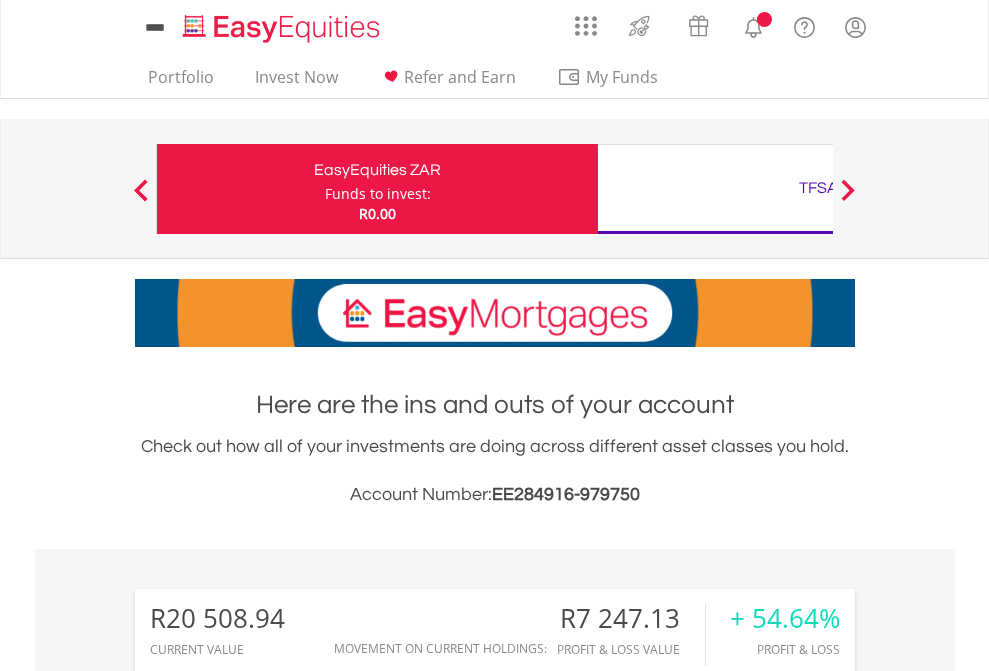 scroll, scrollTop: 0, scrollLeft: 0, axis: both 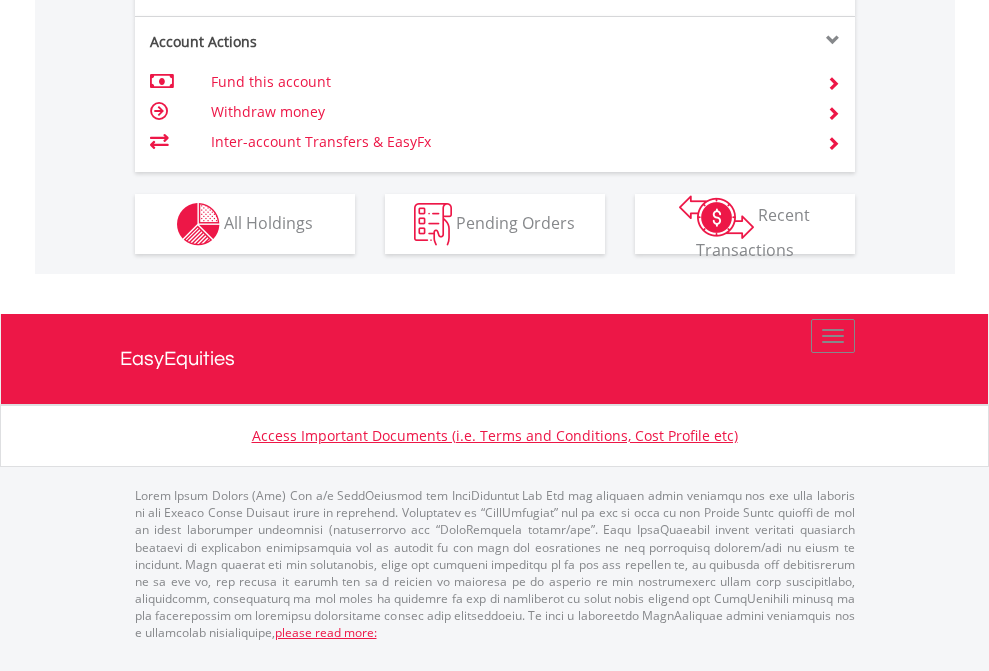 click on "Investment types" at bounding box center [706, -337] 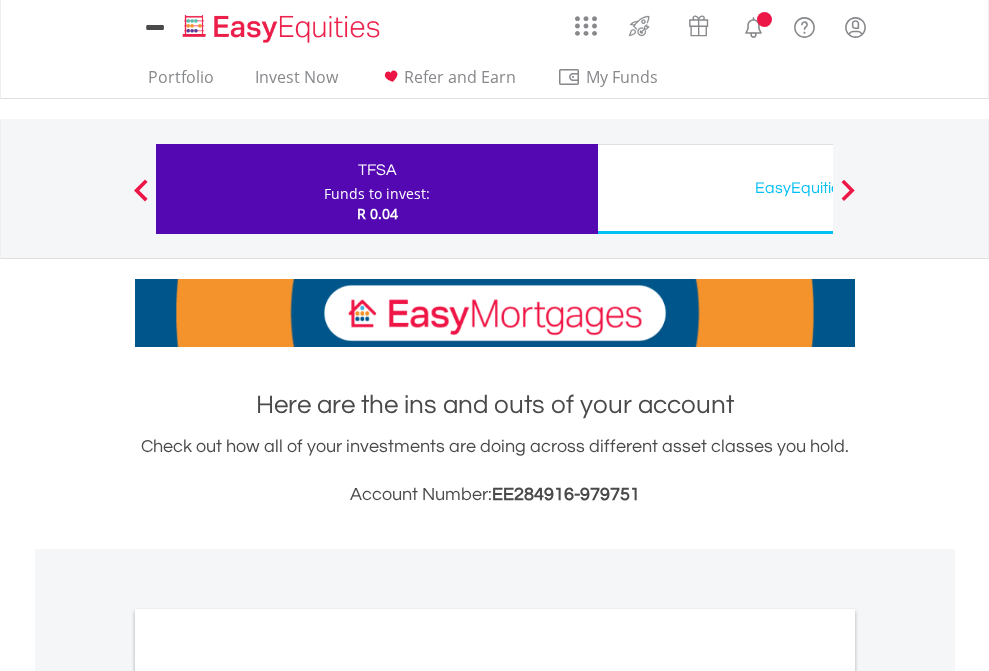 scroll, scrollTop: 0, scrollLeft: 0, axis: both 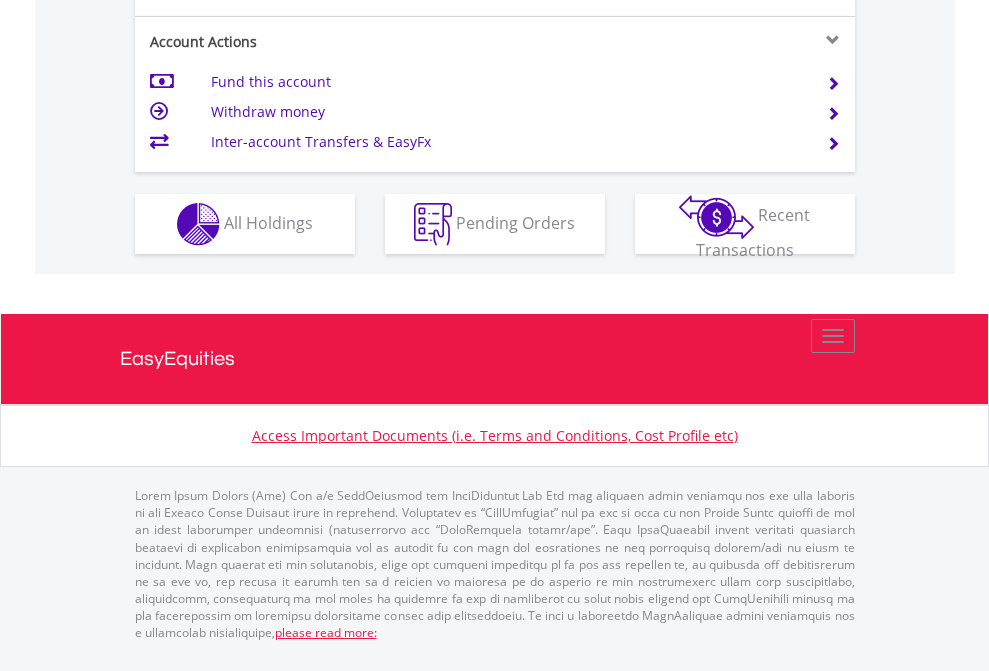 click on "Investment types" at bounding box center (706, -337) 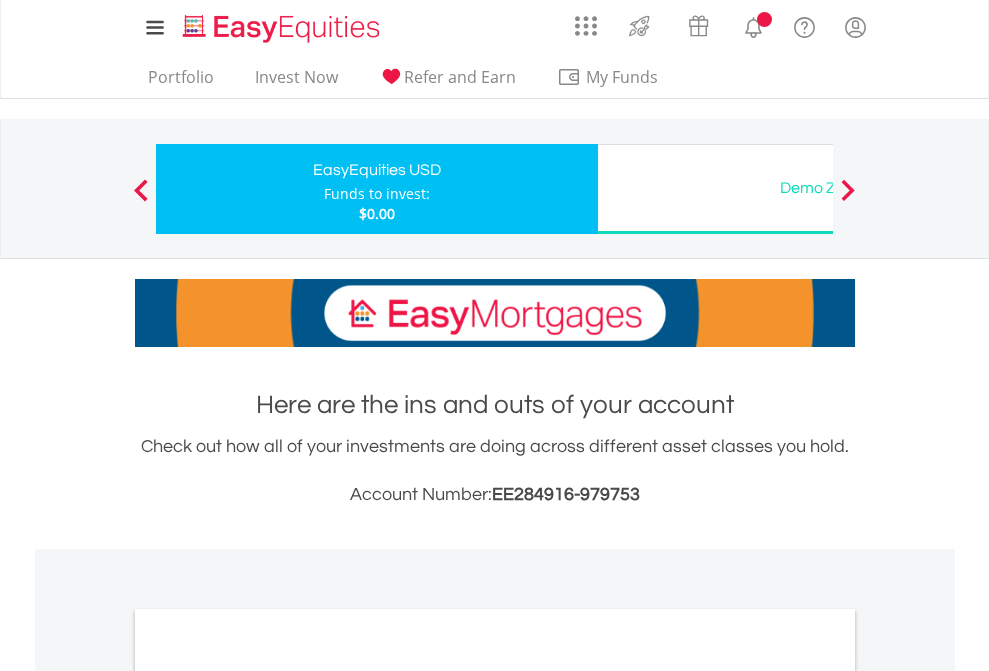 scroll, scrollTop: 0, scrollLeft: 0, axis: both 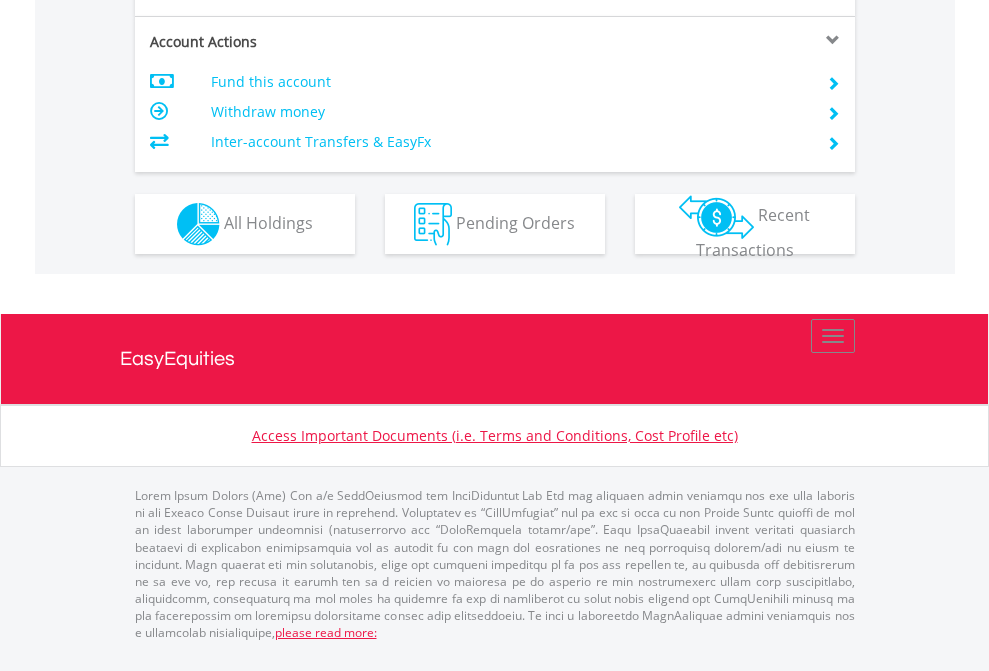 click on "Investment types" at bounding box center (706, -337) 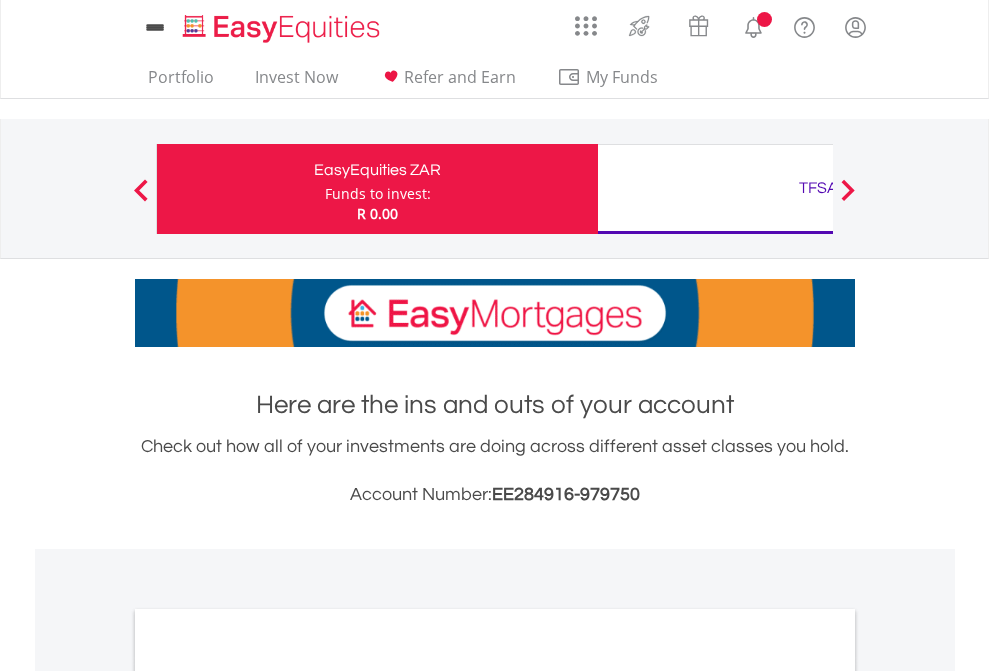 scroll, scrollTop: 0, scrollLeft: 0, axis: both 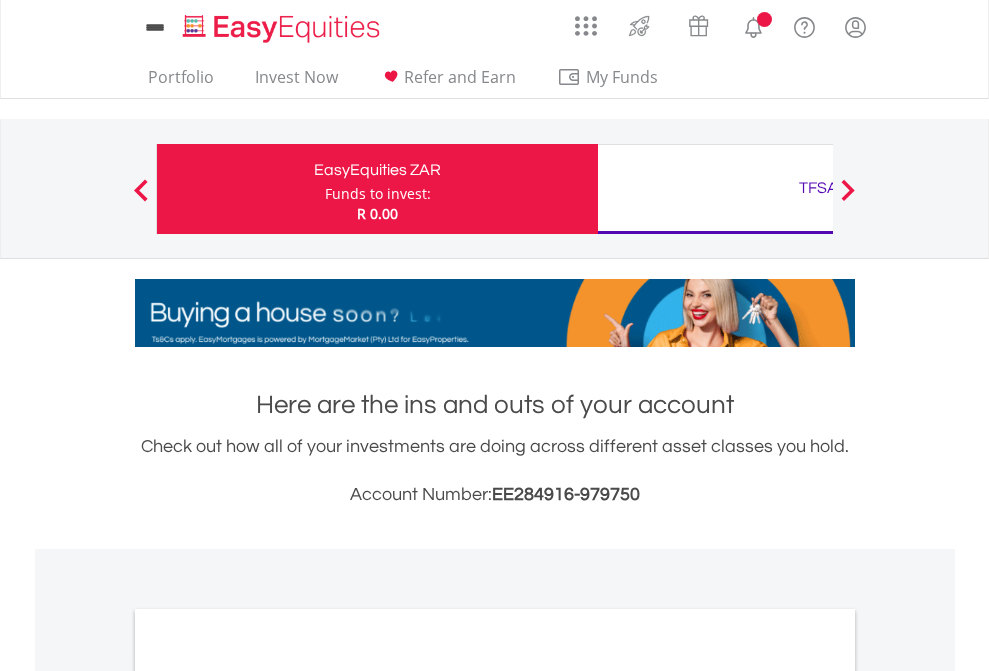 click on "All Holdings" at bounding box center (268, 1096) 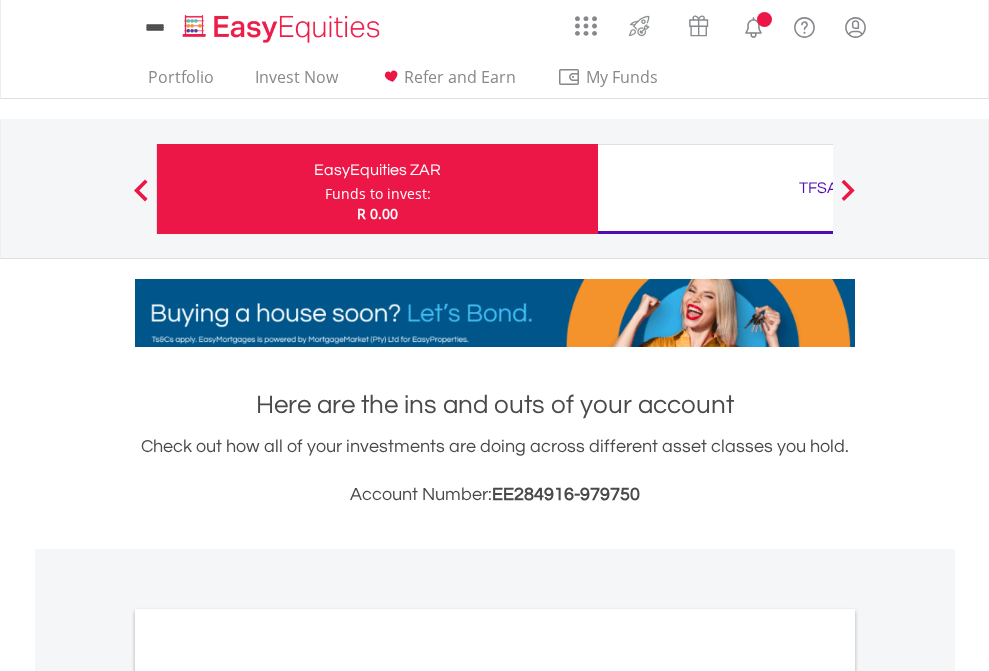 scroll, scrollTop: 1202, scrollLeft: 0, axis: vertical 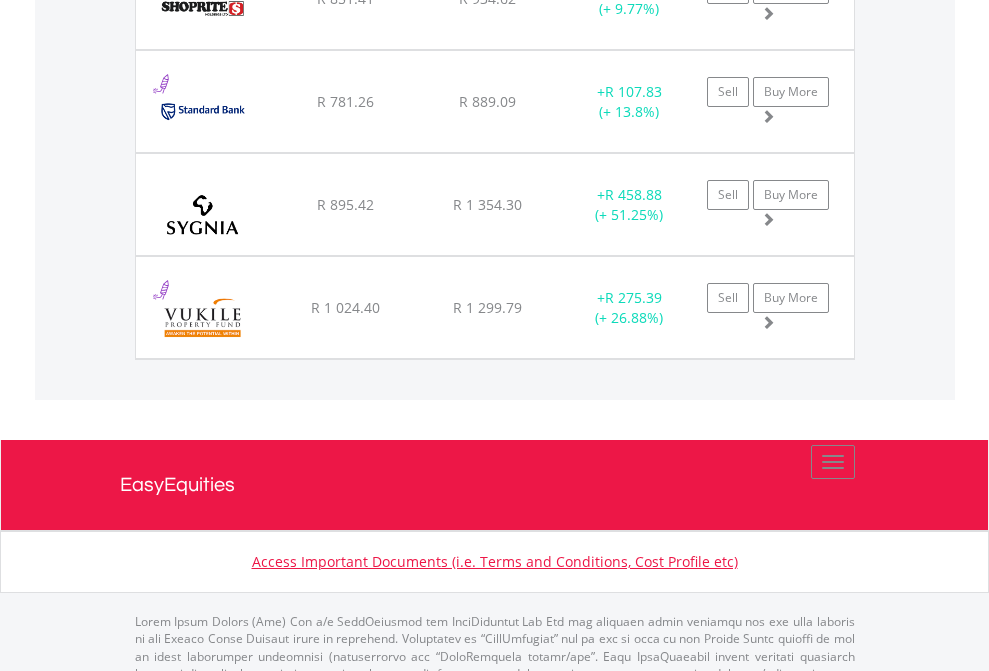 click on "TFSA" at bounding box center [818, -2156] 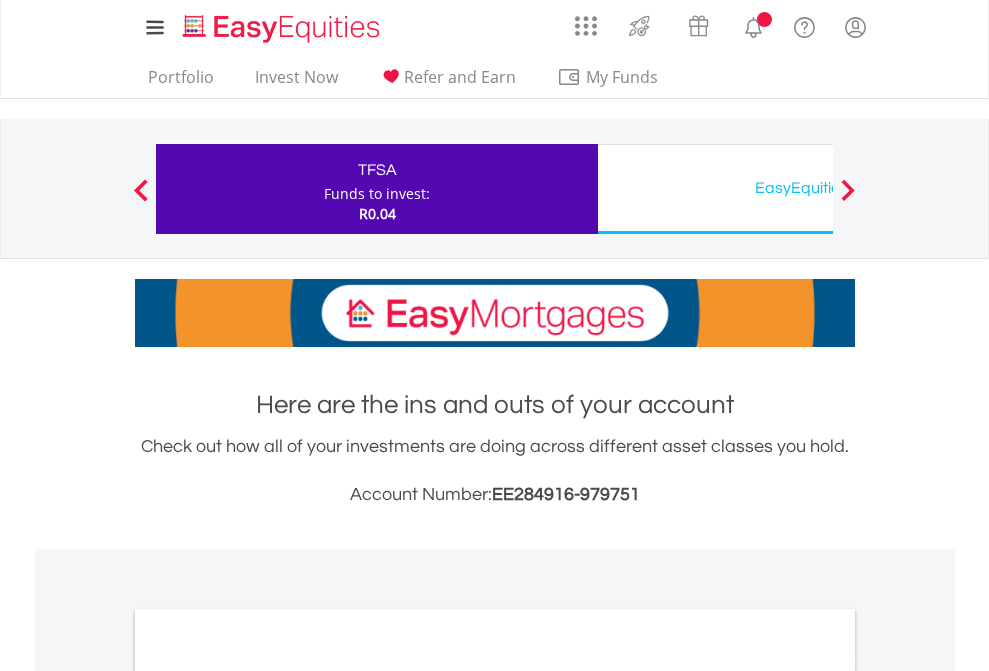 scroll, scrollTop: 0, scrollLeft: 0, axis: both 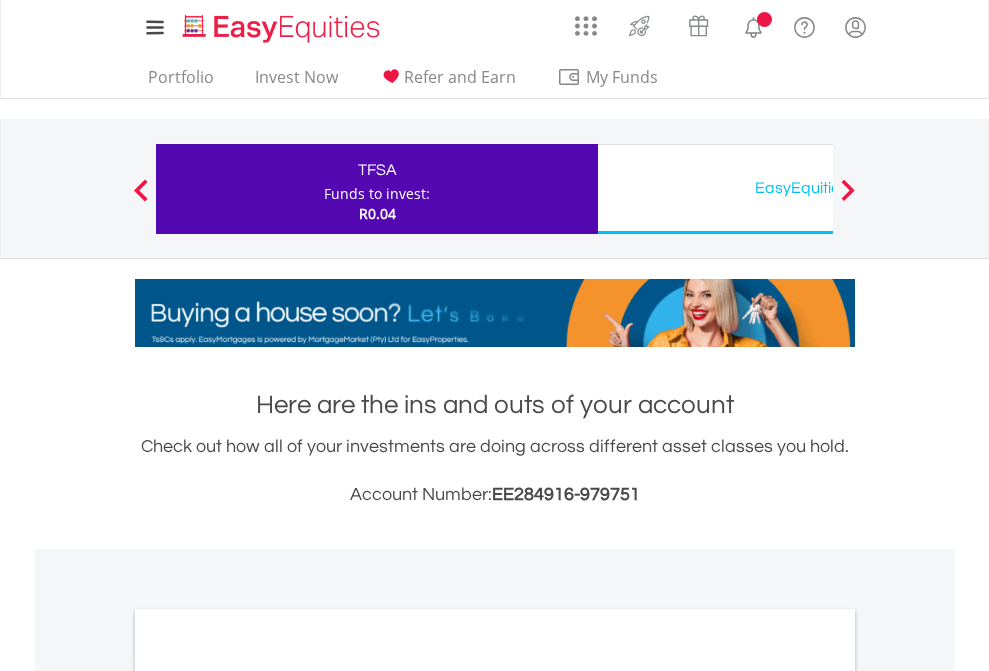 click on "All Holdings" at bounding box center (268, 1096) 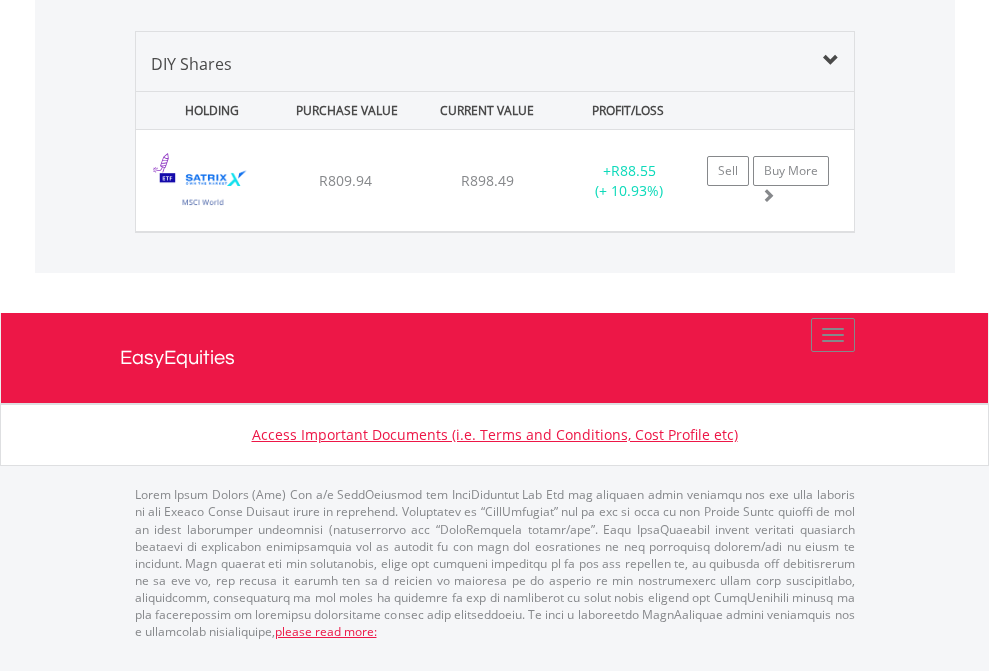 scroll, scrollTop: 144, scrollLeft: 0, axis: vertical 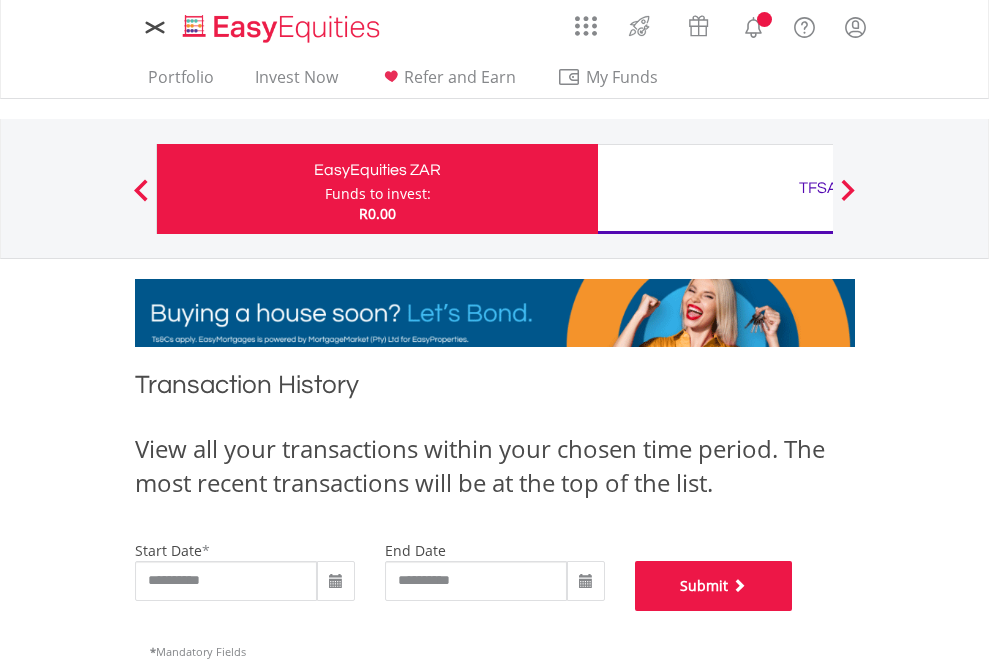 click on "Submit" at bounding box center [714, 586] 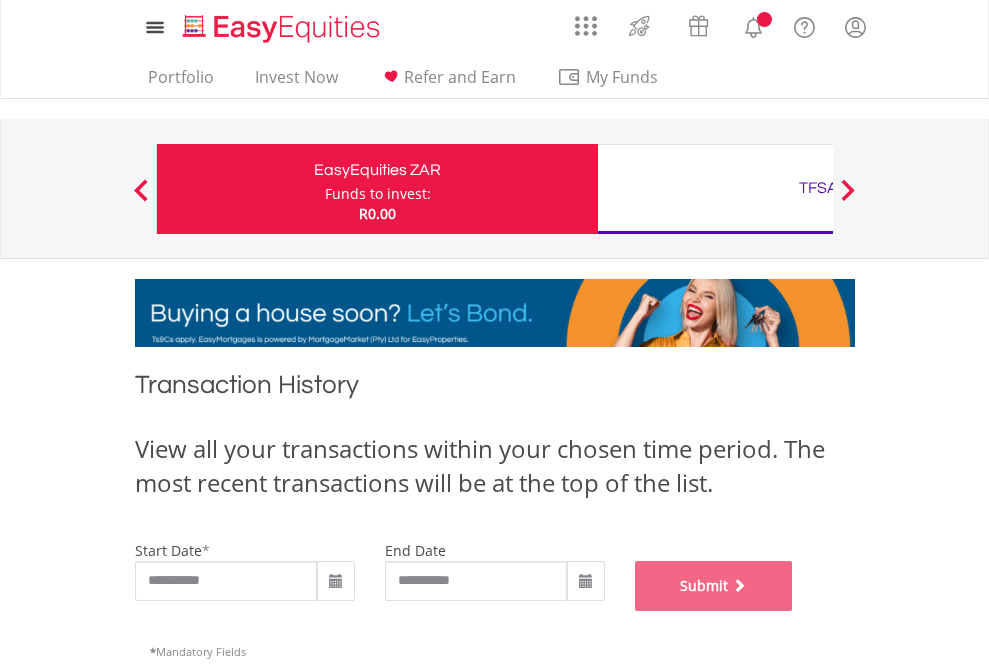 scroll, scrollTop: 811, scrollLeft: 0, axis: vertical 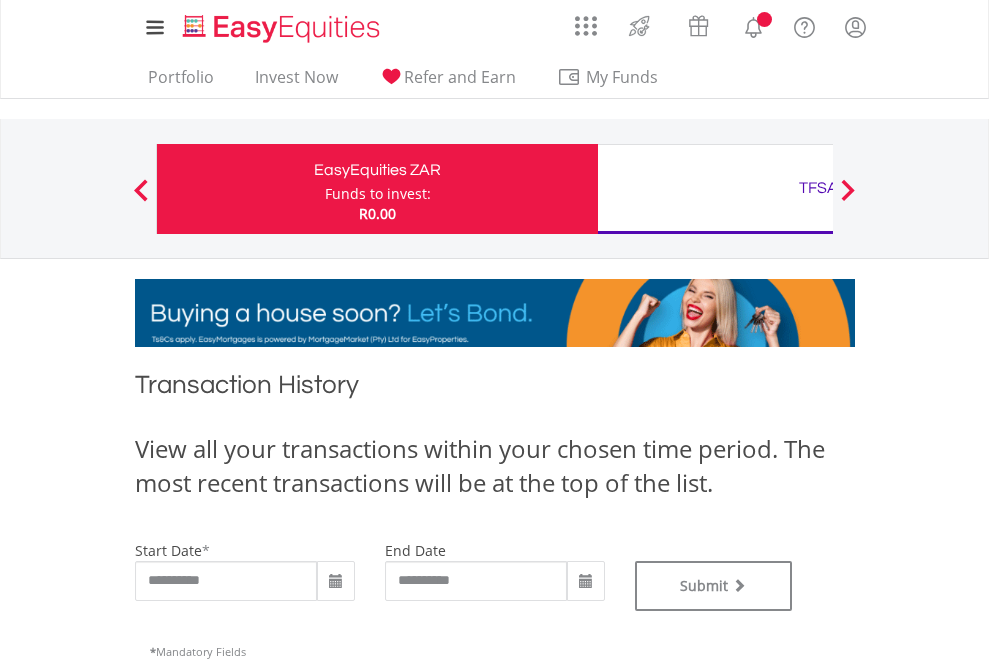 click on "TFSA" at bounding box center (818, 188) 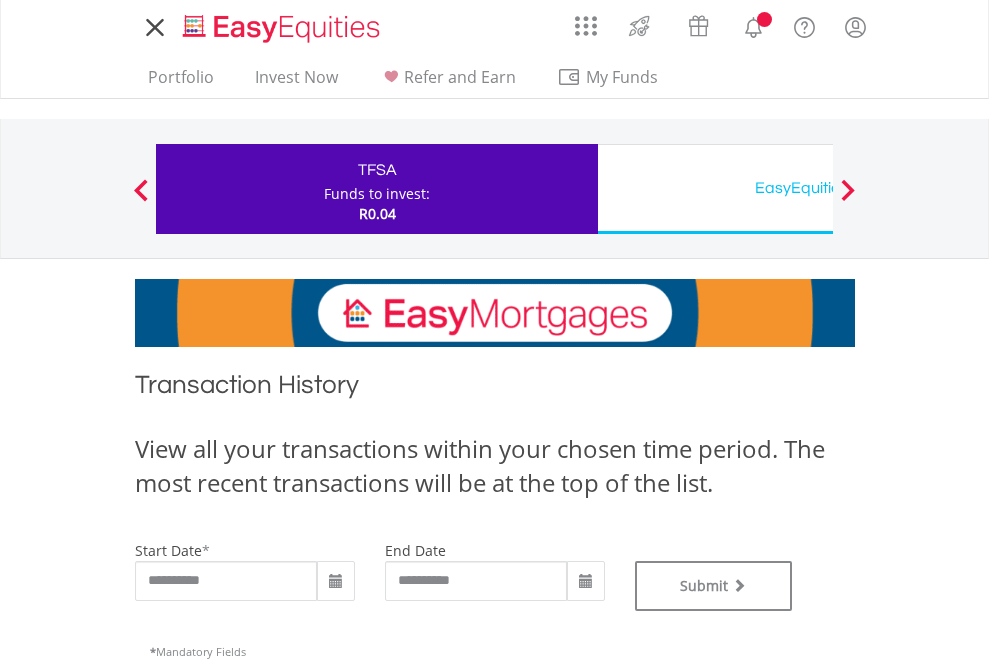 scroll, scrollTop: 0, scrollLeft: 0, axis: both 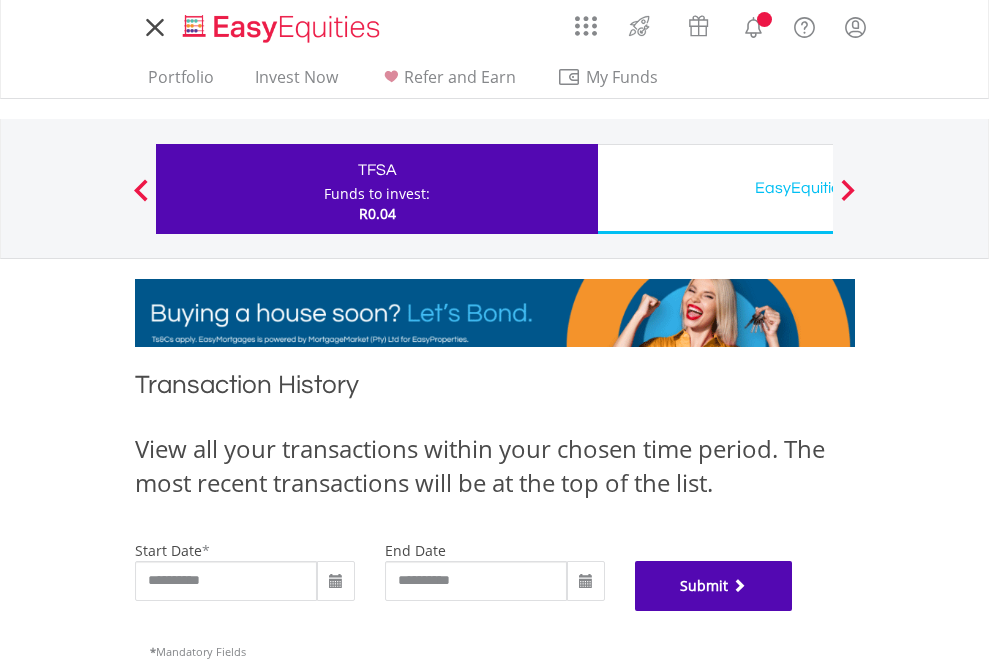 click on "Submit" at bounding box center [714, 586] 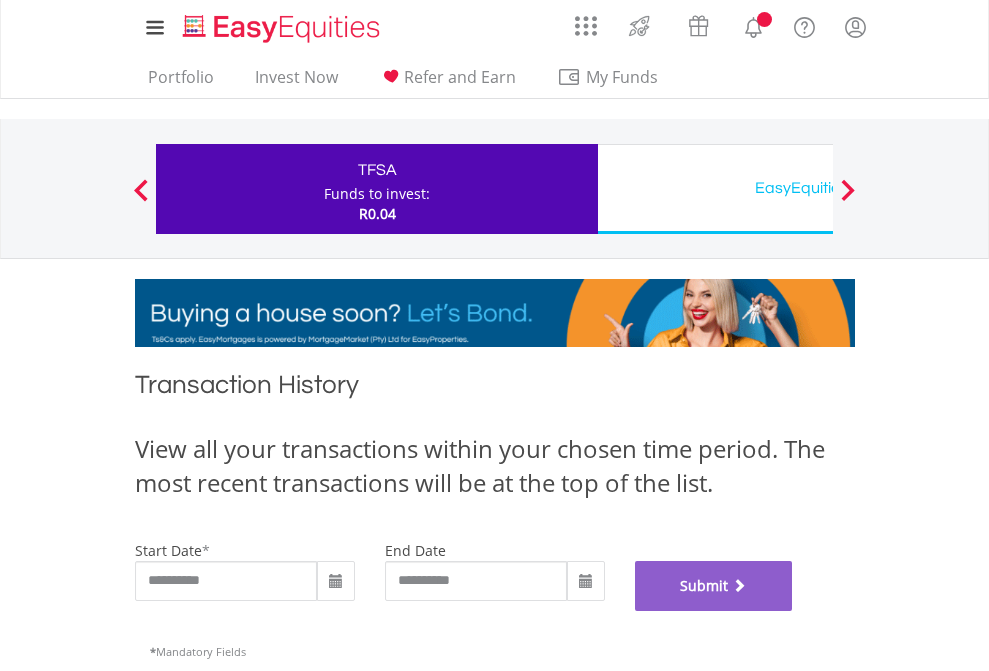 scroll, scrollTop: 811, scrollLeft: 0, axis: vertical 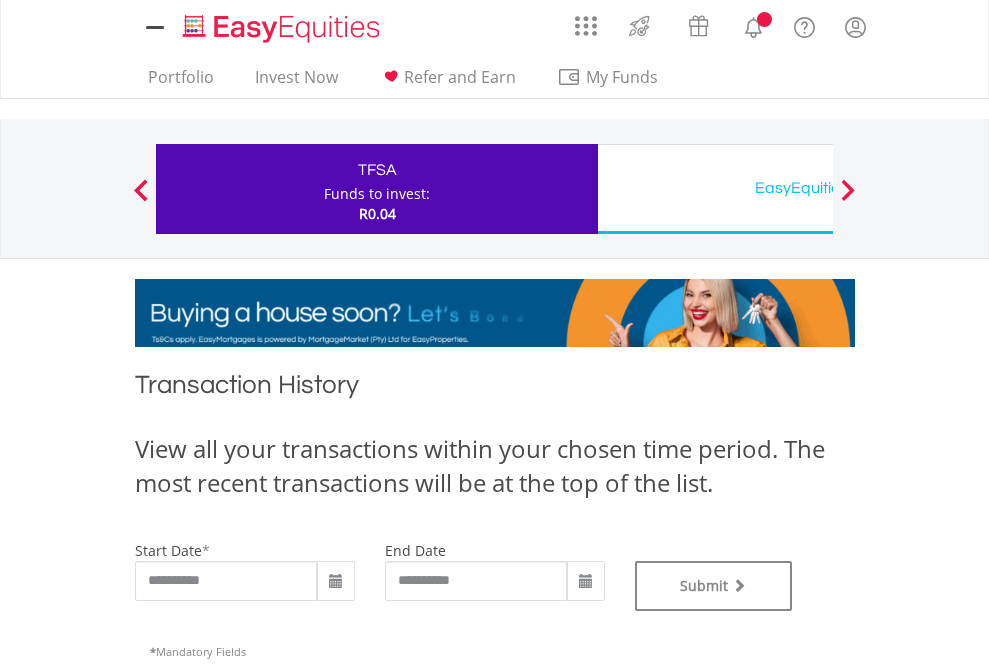 click on "EasyEquities USD" at bounding box center (818, 188) 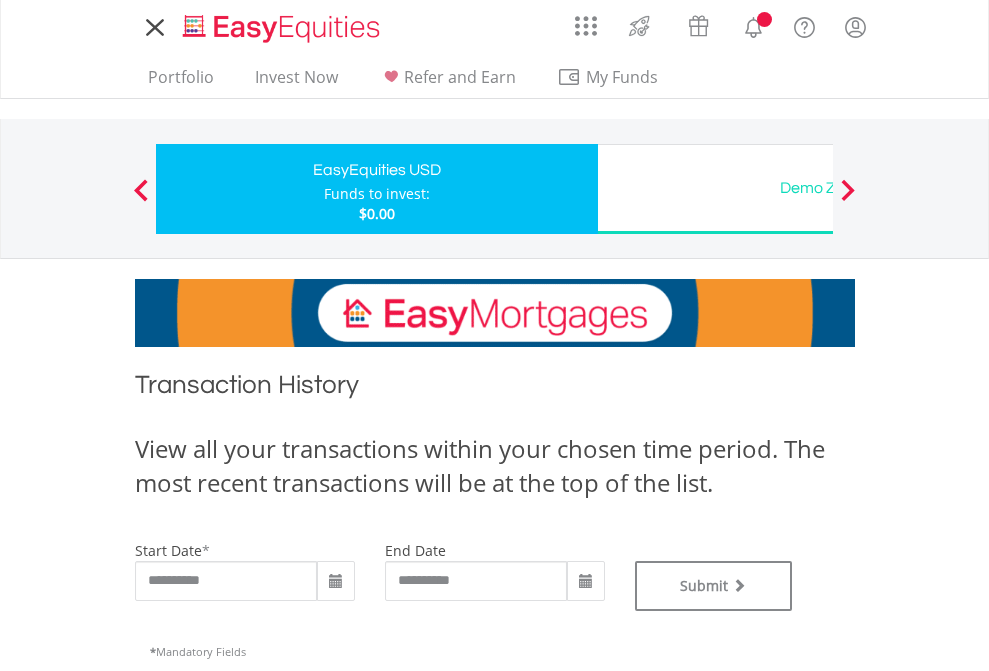 scroll, scrollTop: 0, scrollLeft: 0, axis: both 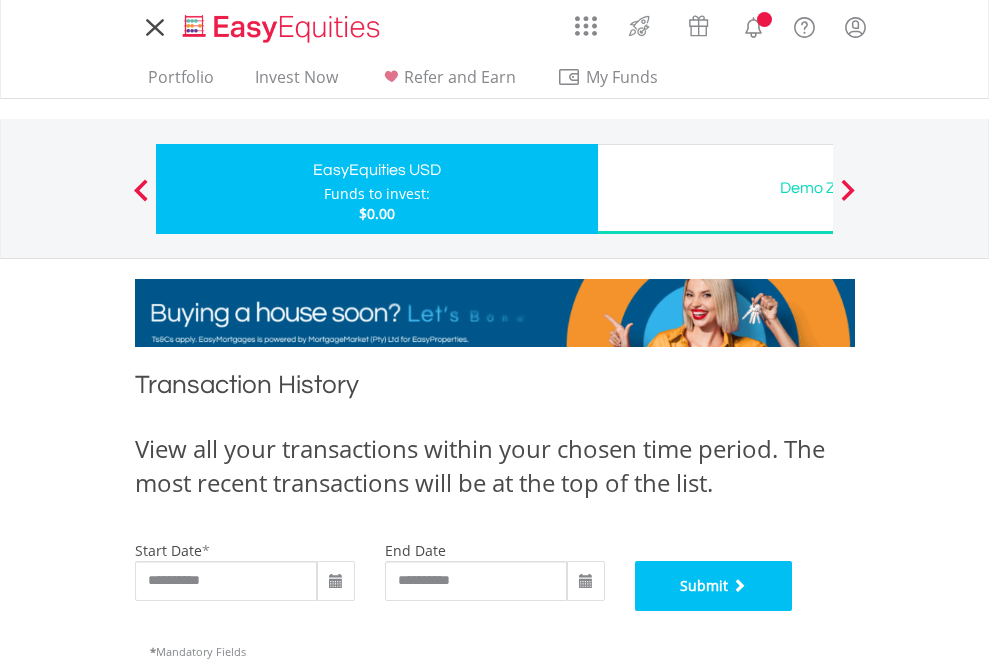 click on "Submit" at bounding box center (714, 586) 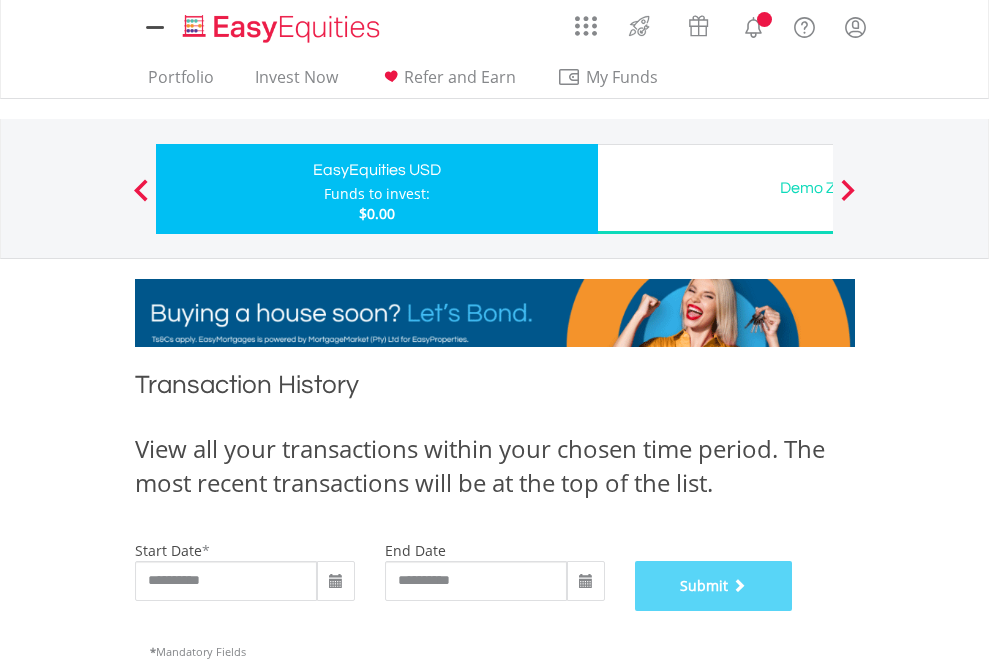 scroll, scrollTop: 811, scrollLeft: 0, axis: vertical 